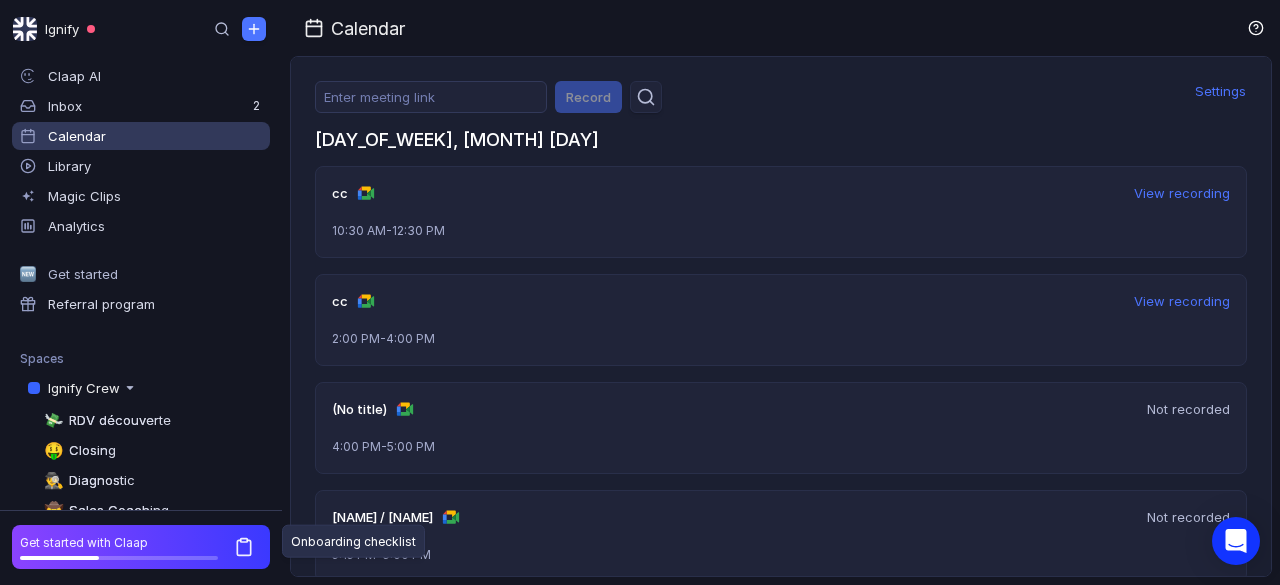scroll, scrollTop: 0, scrollLeft: 0, axis: both 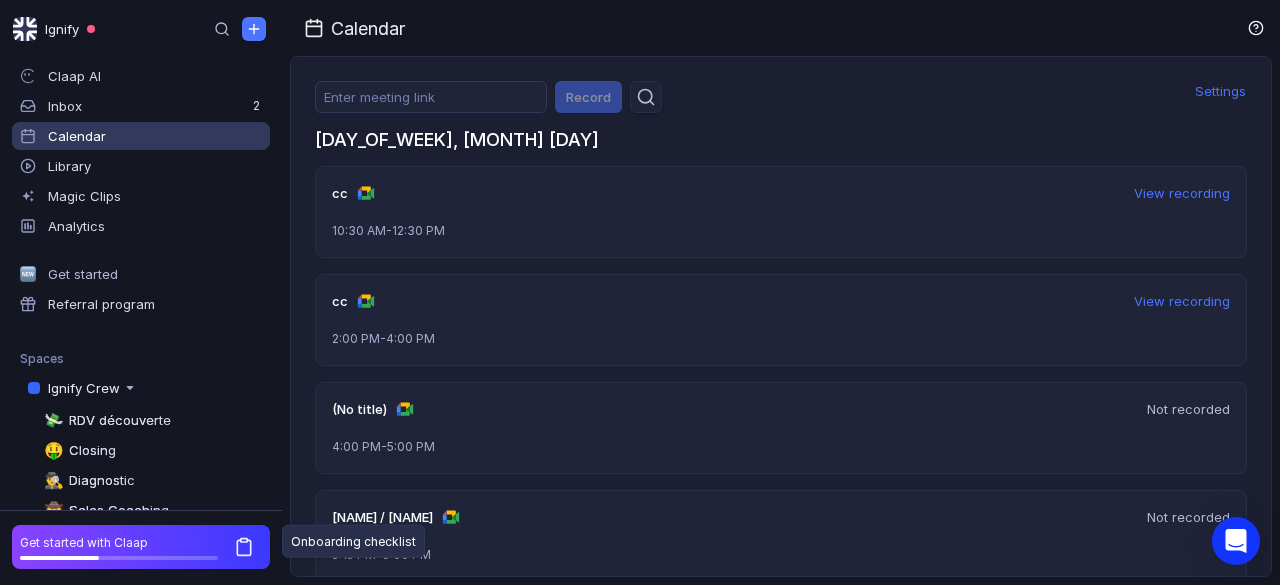 drag, startPoint x: 686, startPoint y: 435, endPoint x: 641, endPoint y: 433, distance: 45.044422 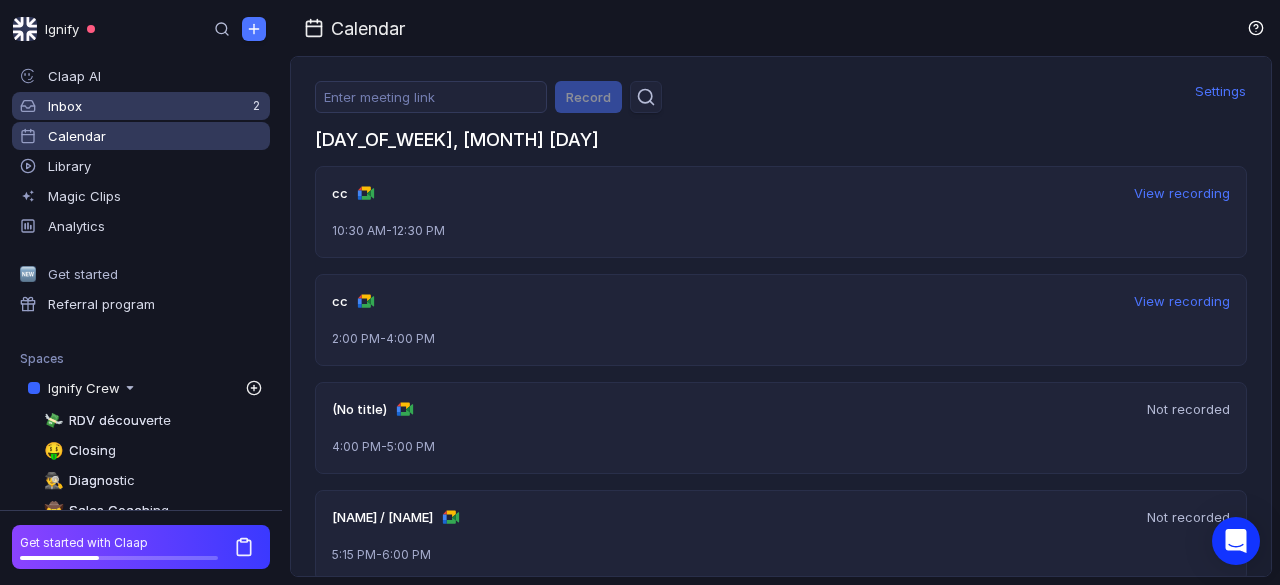 click on "Inbox" at bounding box center (155, 76) 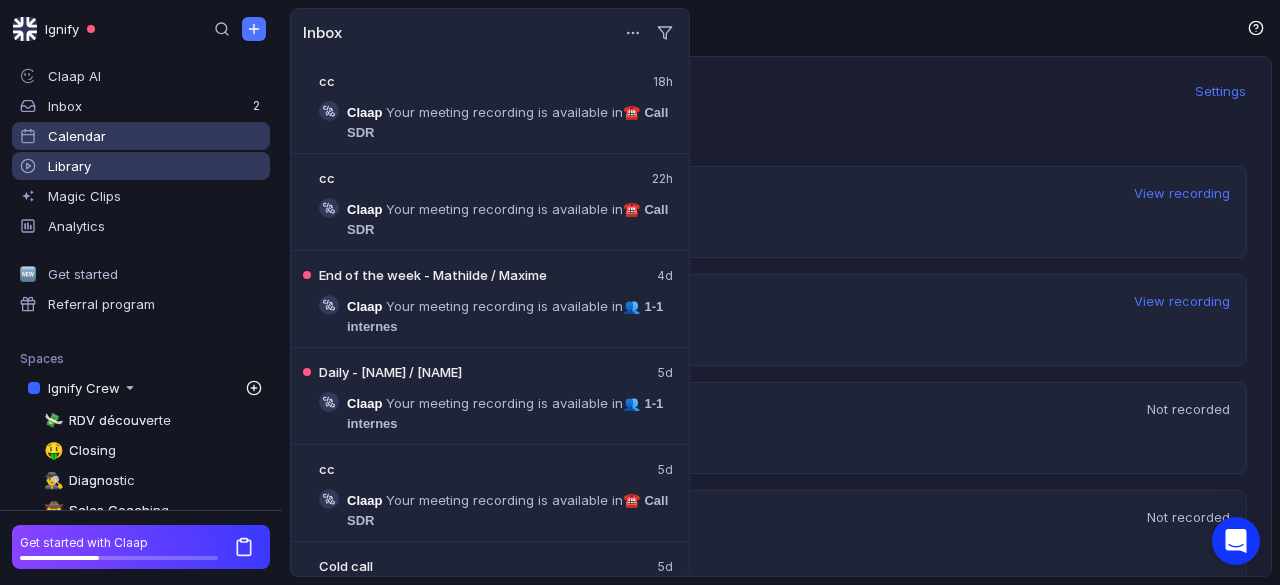 click on "Library" at bounding box center (141, 166) 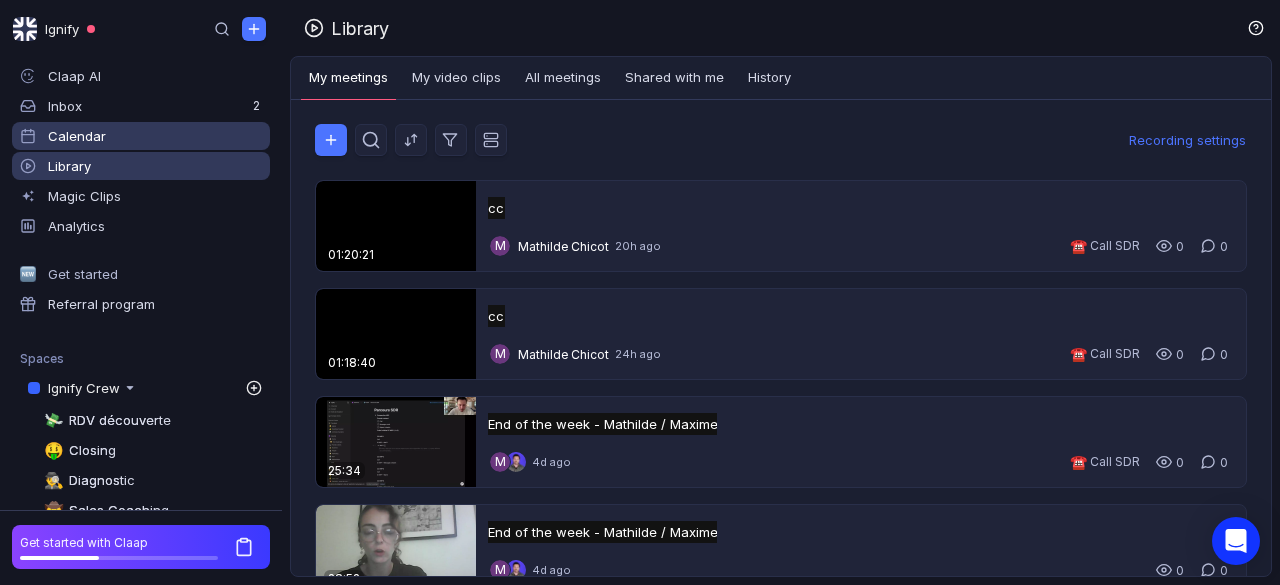 click on "Calendar" at bounding box center (141, 136) 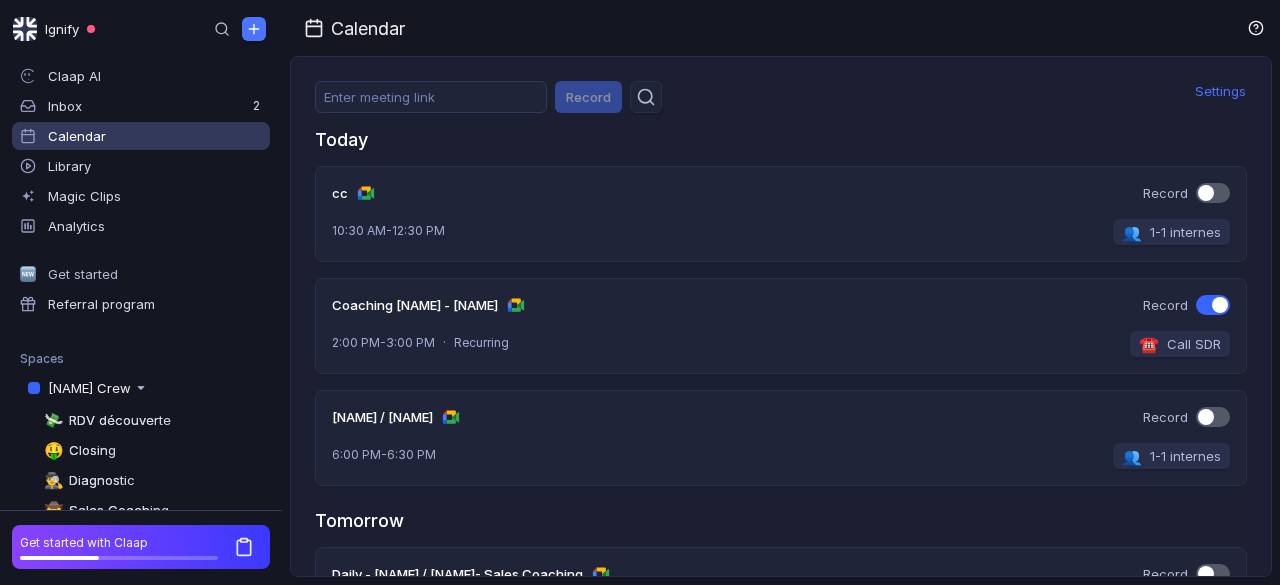 scroll, scrollTop: 0, scrollLeft: 0, axis: both 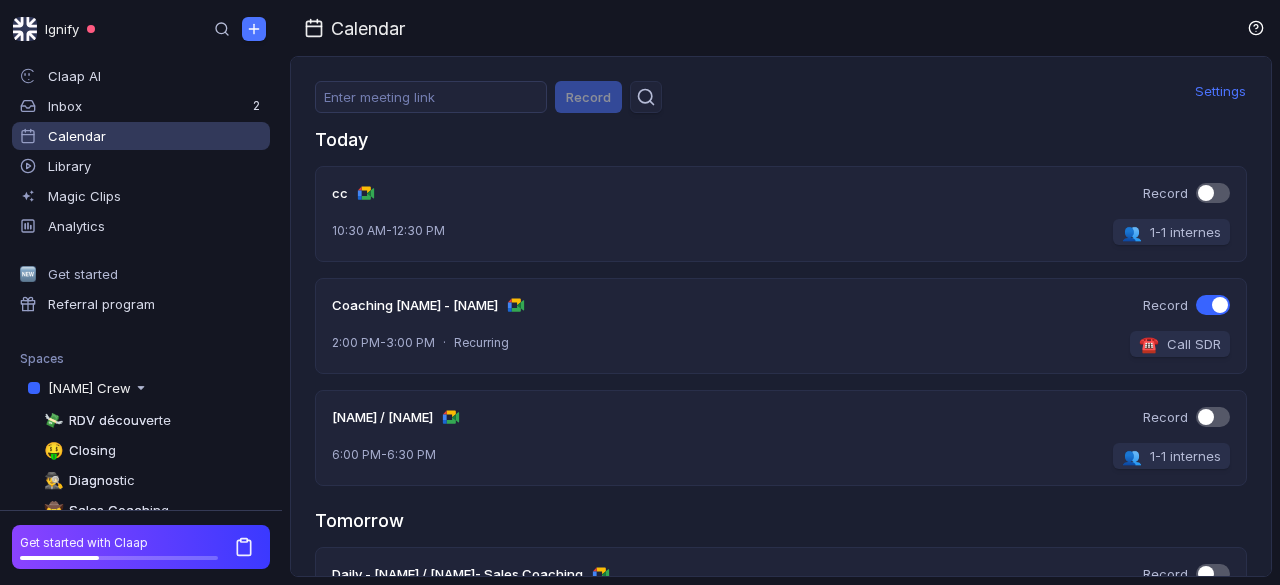 click on "10:30 AM  -  12:30 PM" at bounding box center [714, 230] 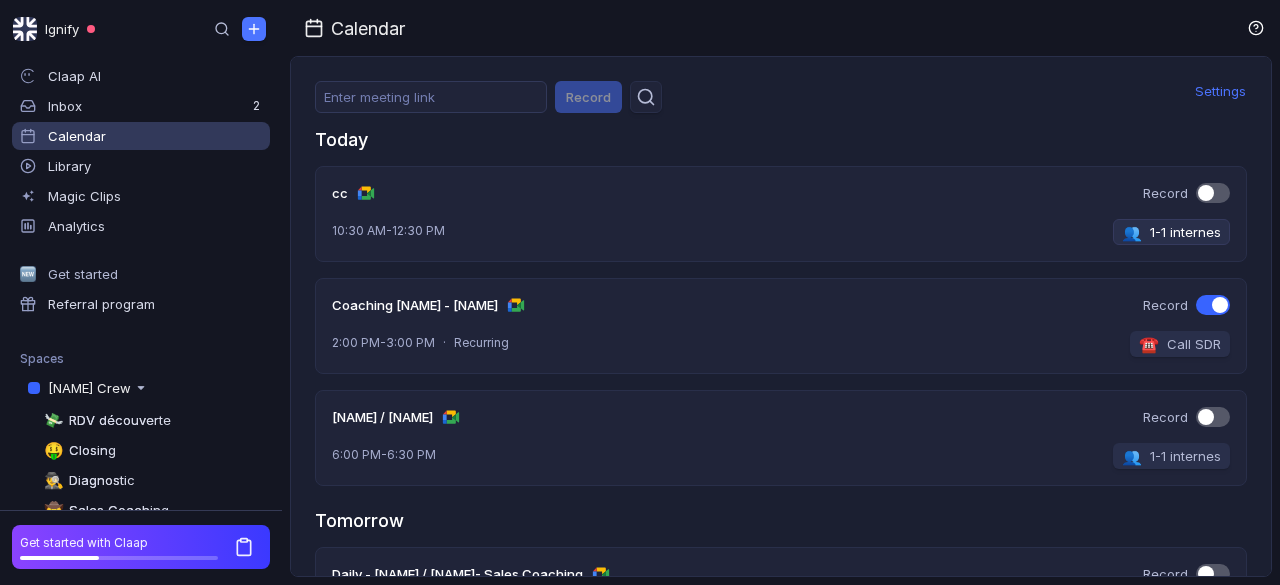 click on "👥 1-1 internes" at bounding box center (1171, 232) 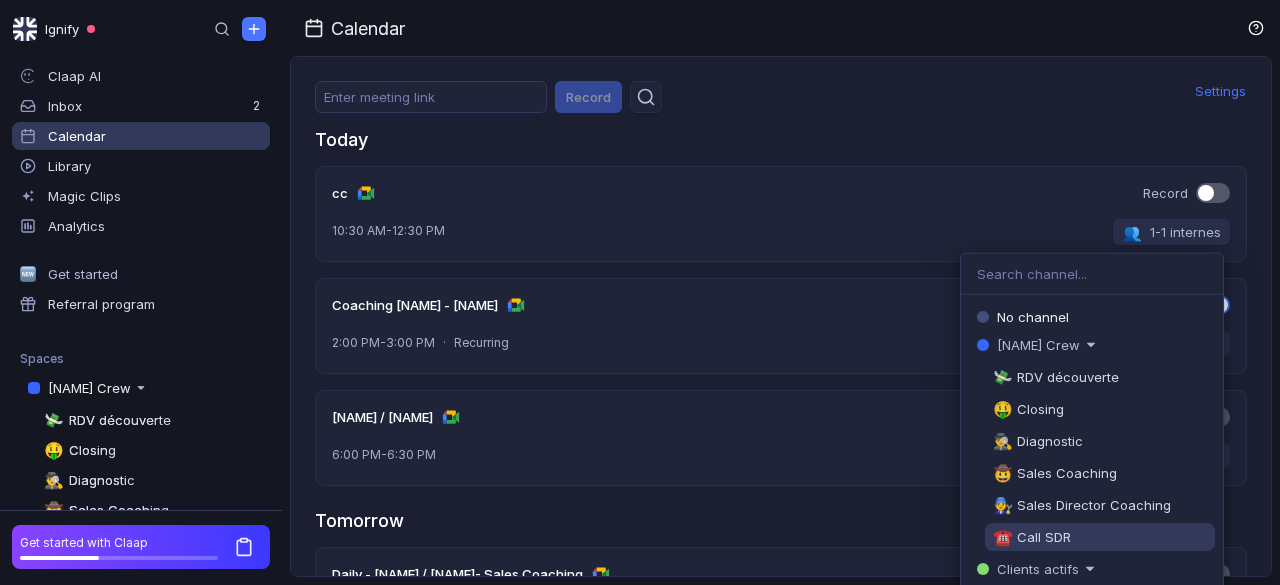 click on "☎️ Call SDR" at bounding box center [1100, 377] 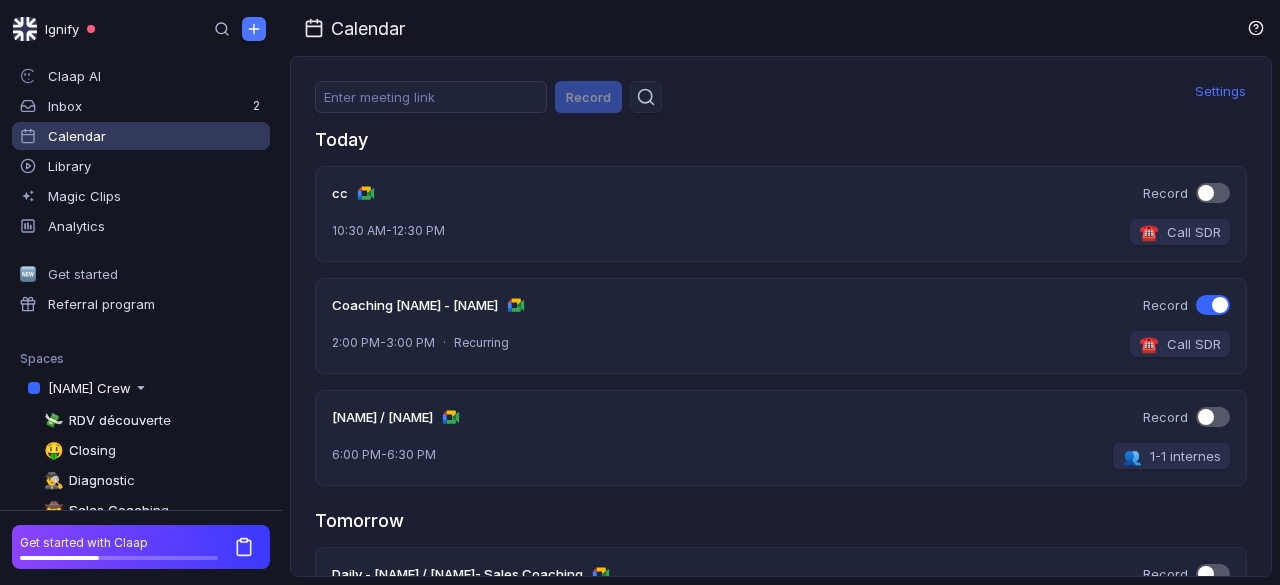 click at bounding box center [1206, 193] 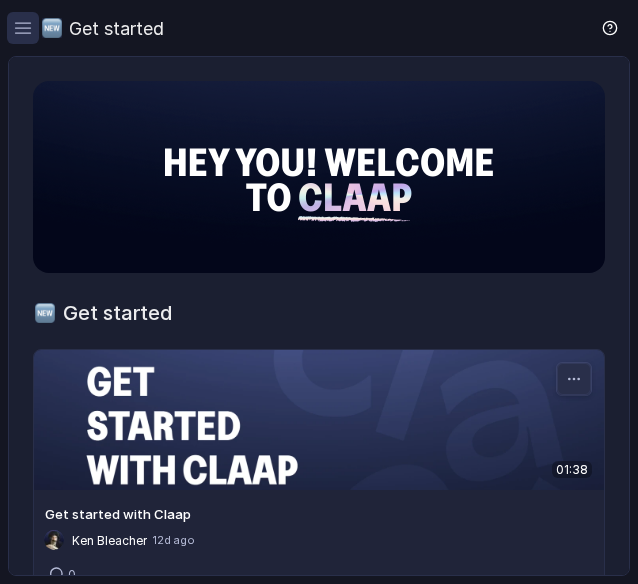 drag, startPoint x: 0, startPoint y: 0, endPoint x: 25, endPoint y: 39, distance: 46.32494 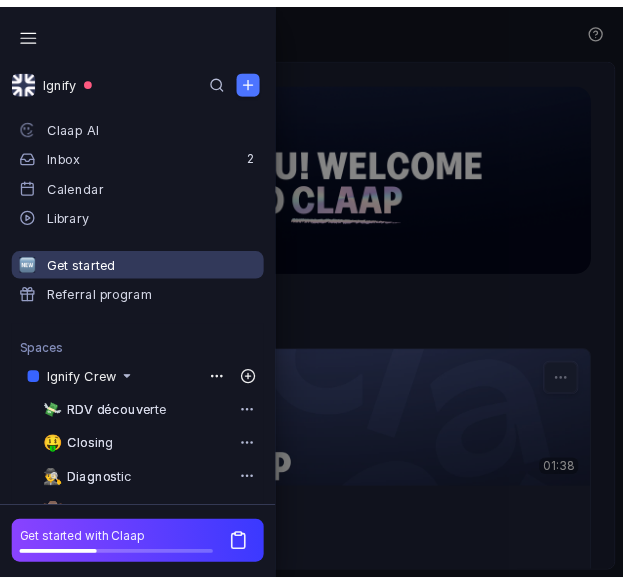 scroll, scrollTop: 0, scrollLeft: 0, axis: both 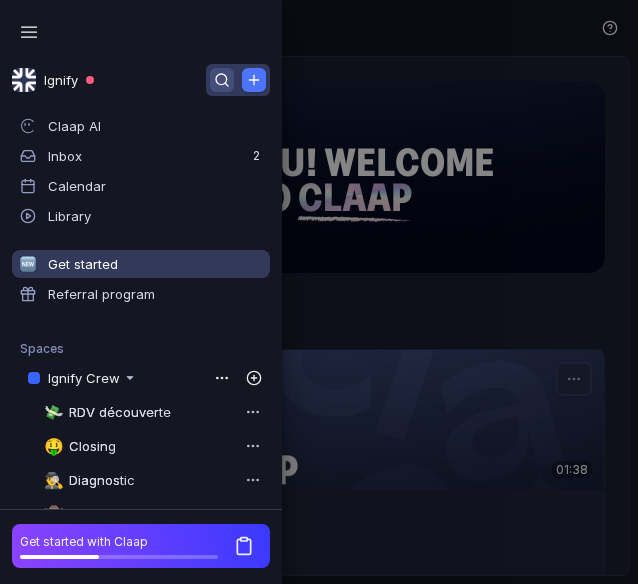 click at bounding box center (222, 80) 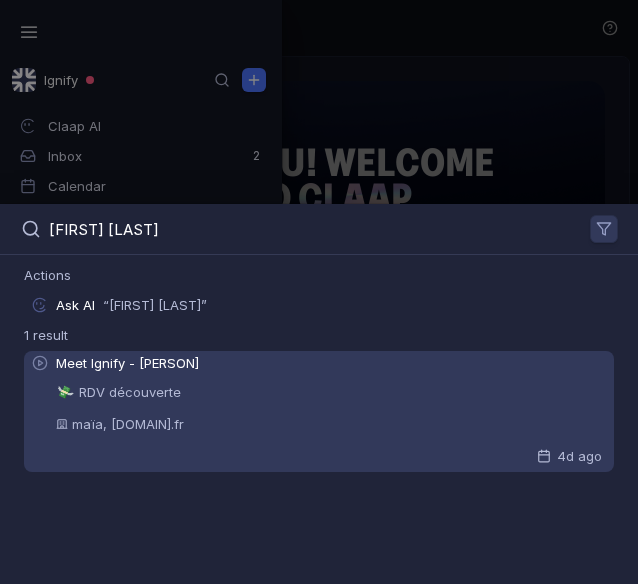 type on "Enzo Stamile" 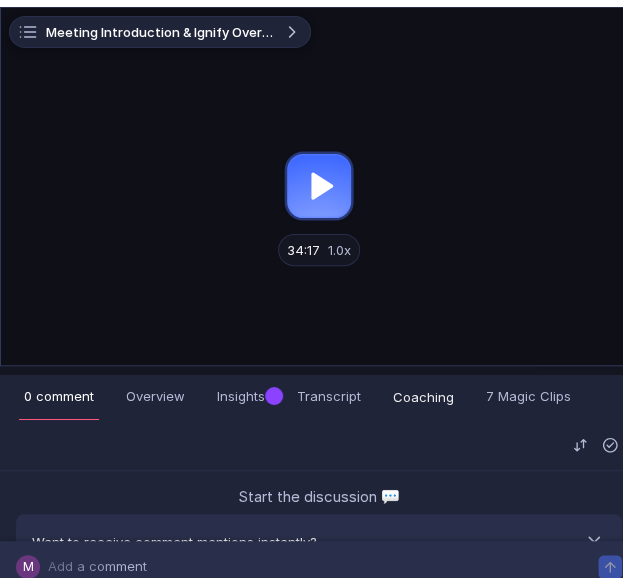 scroll, scrollTop: 95, scrollLeft: 0, axis: vertical 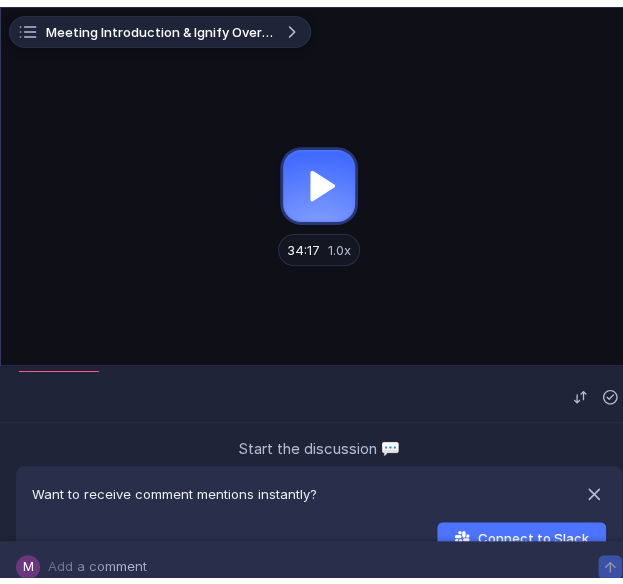 click at bounding box center (319, 179) 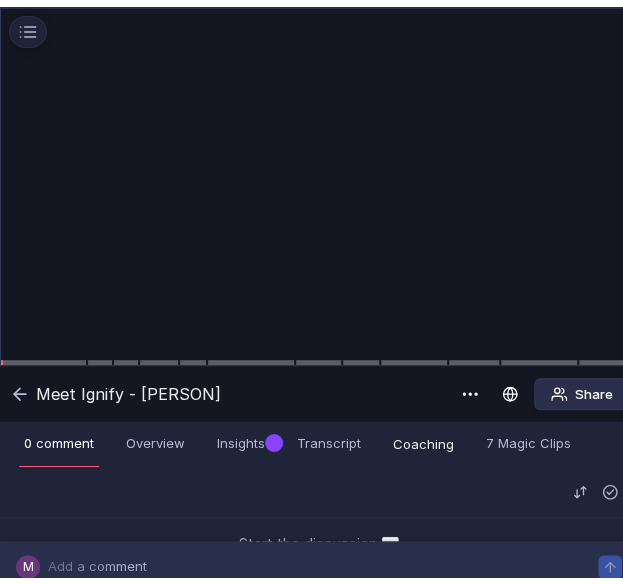 scroll, scrollTop: 0, scrollLeft: 0, axis: both 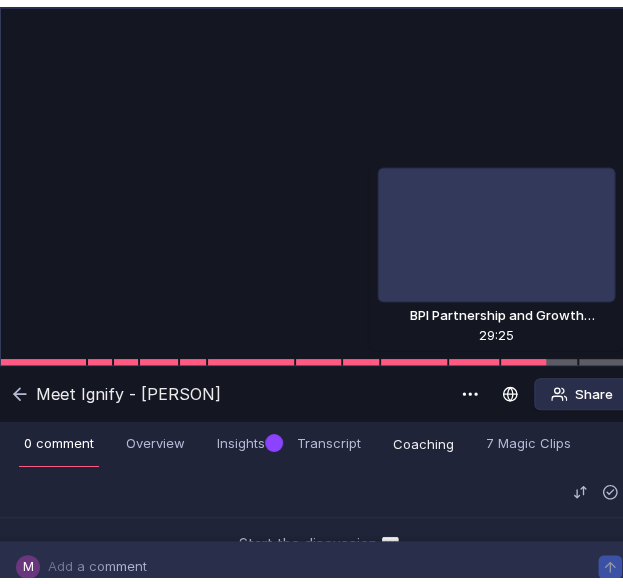click at bounding box center [539, 355] 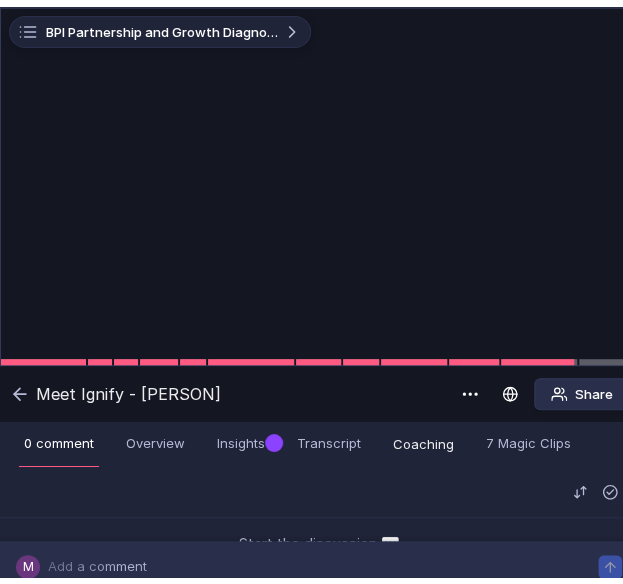 click at bounding box center [319, 179] 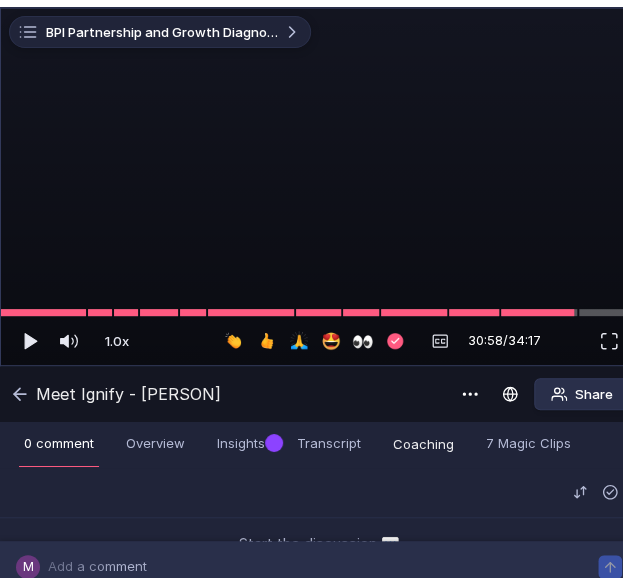 click at bounding box center (319, 179) 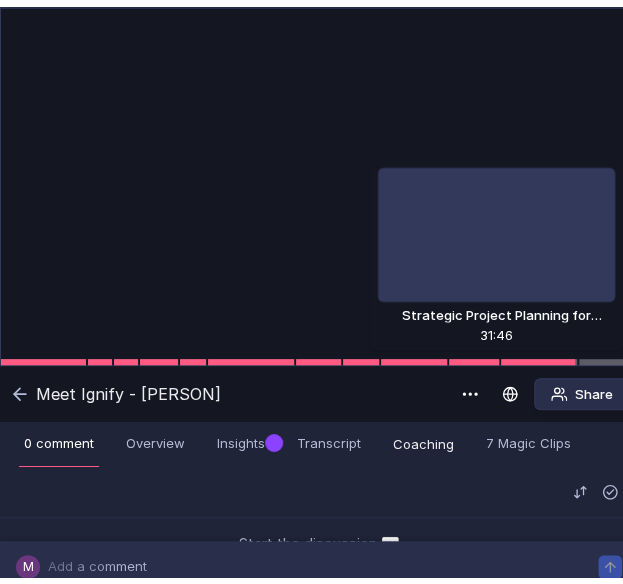 click at bounding box center (608, 355) 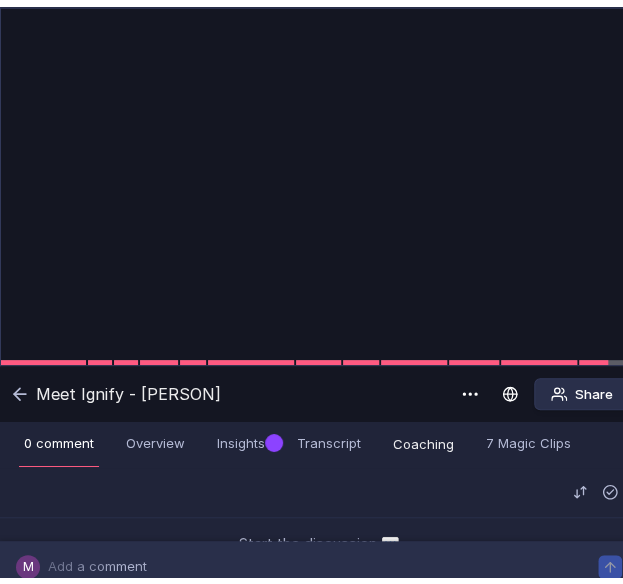 click at bounding box center (319, 179) 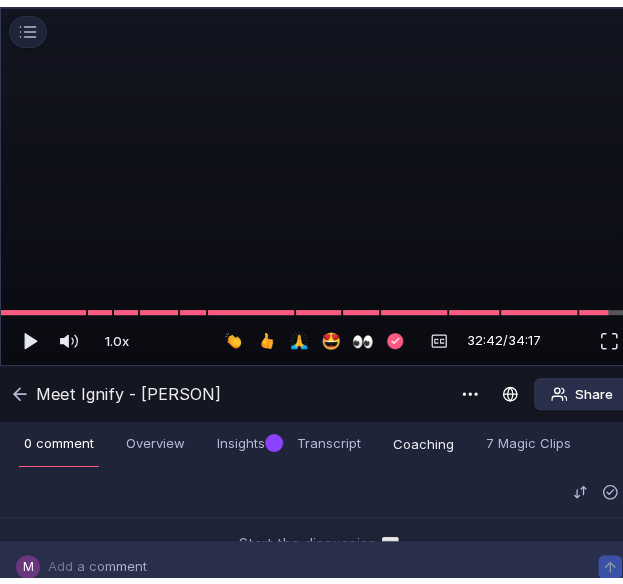 click at bounding box center (319, 179) 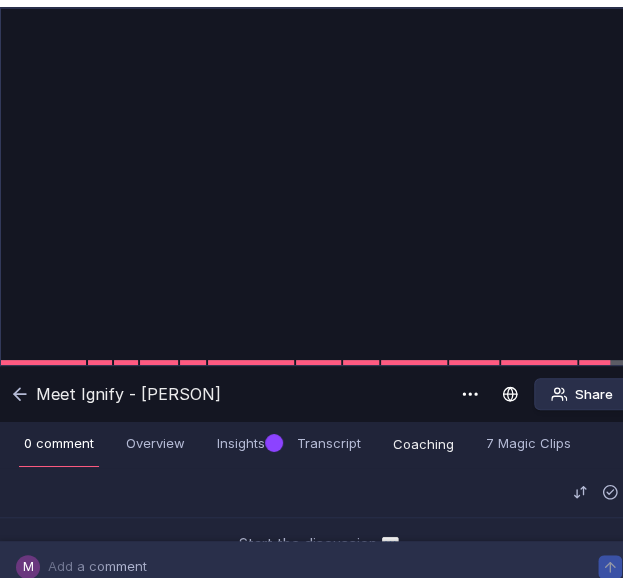 click at bounding box center [319, 179] 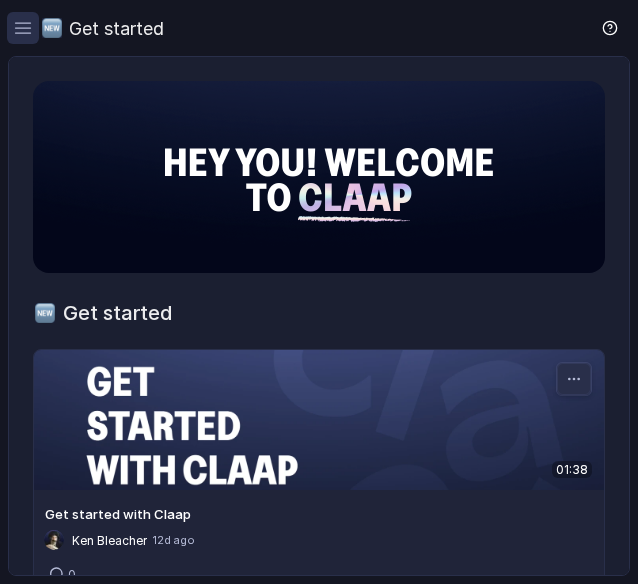 scroll, scrollTop: 0, scrollLeft: 0, axis: both 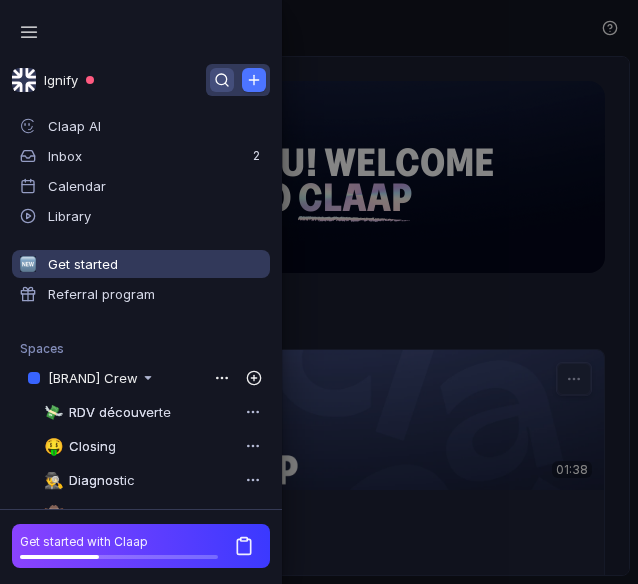 click at bounding box center [222, 80] 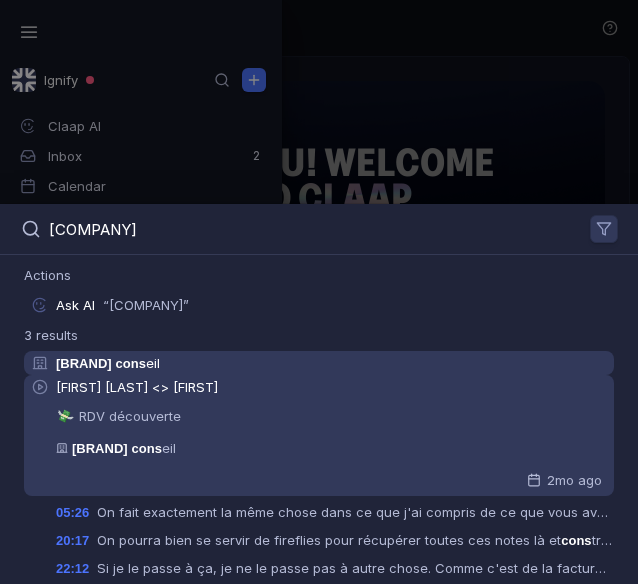 type on "[COMPANY]" 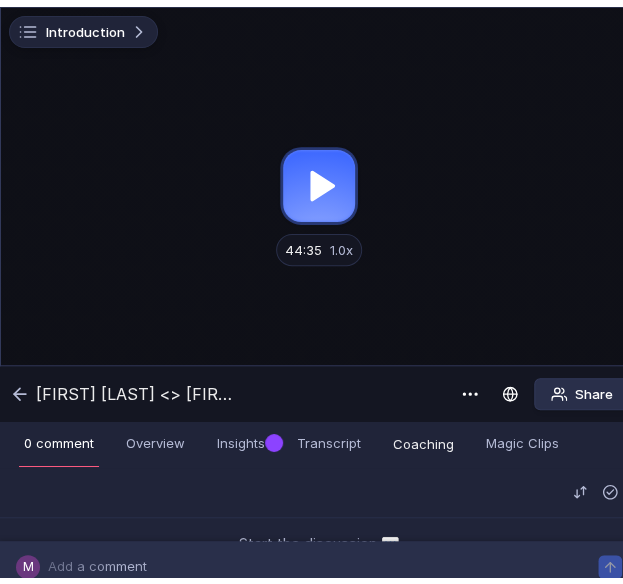 click at bounding box center [319, 179] 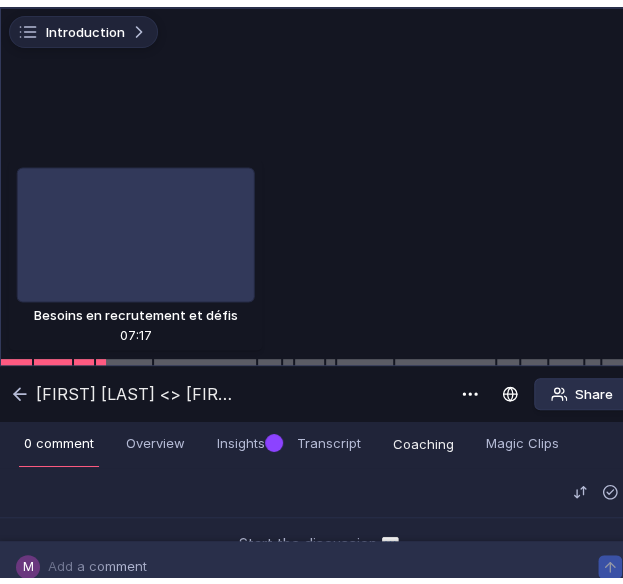 click at bounding box center [124, 355] 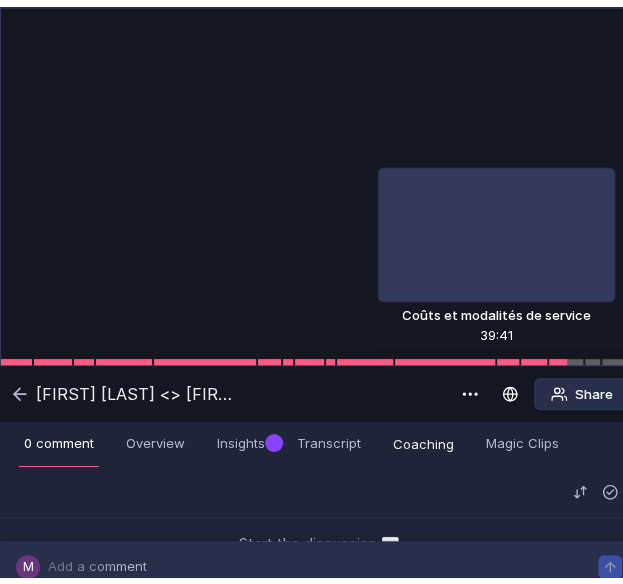 click at bounding box center [566, 355] 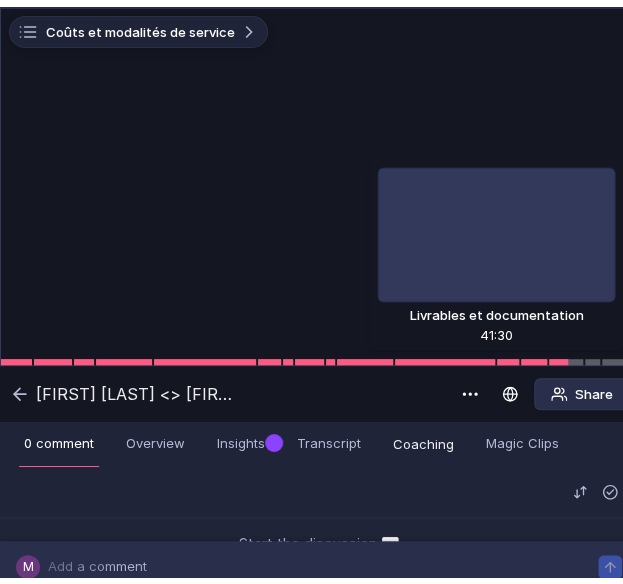 click at bounding box center (593, 355) 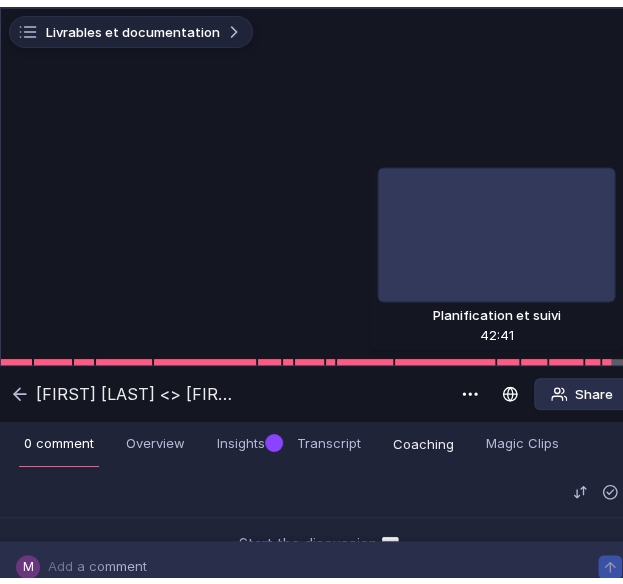 click at bounding box center [619, 355] 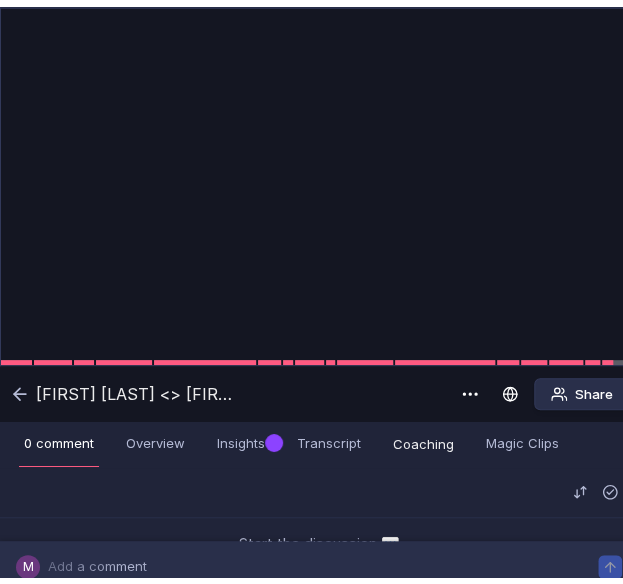 click at bounding box center (319, 179) 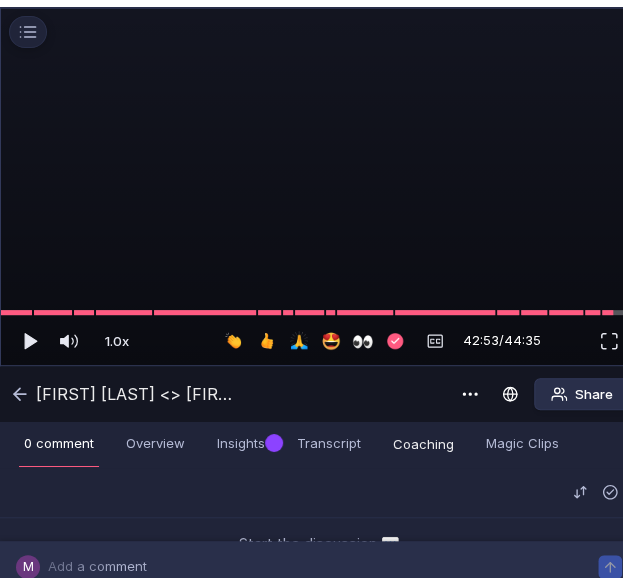 click at bounding box center (319, 179) 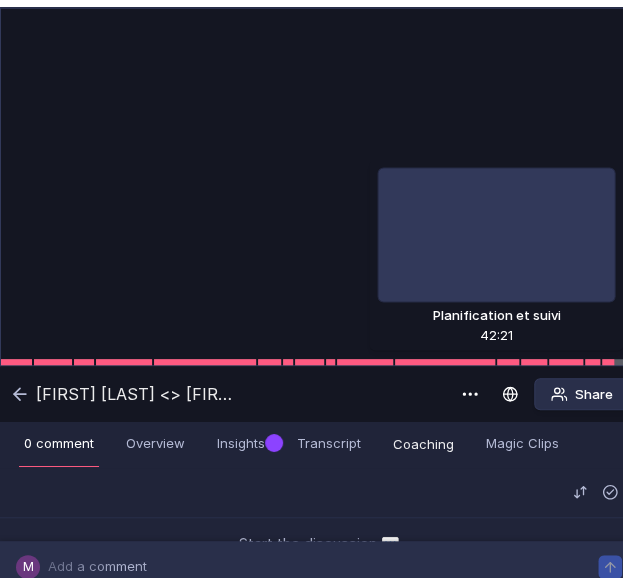 click at bounding box center (608, 355) 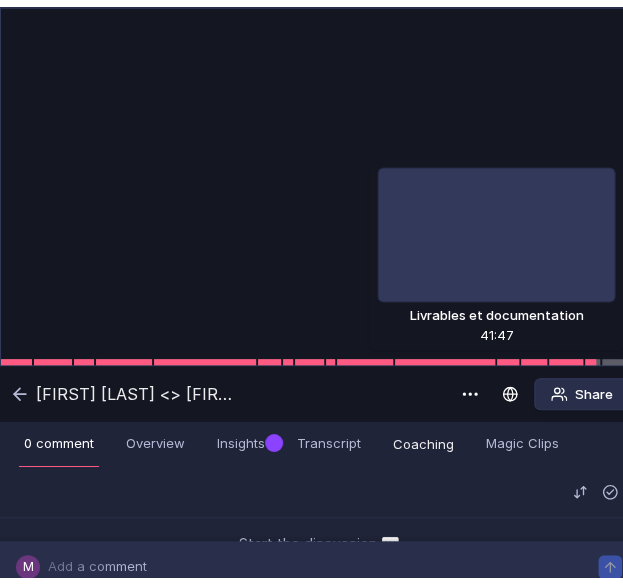 click at bounding box center (593, 355) 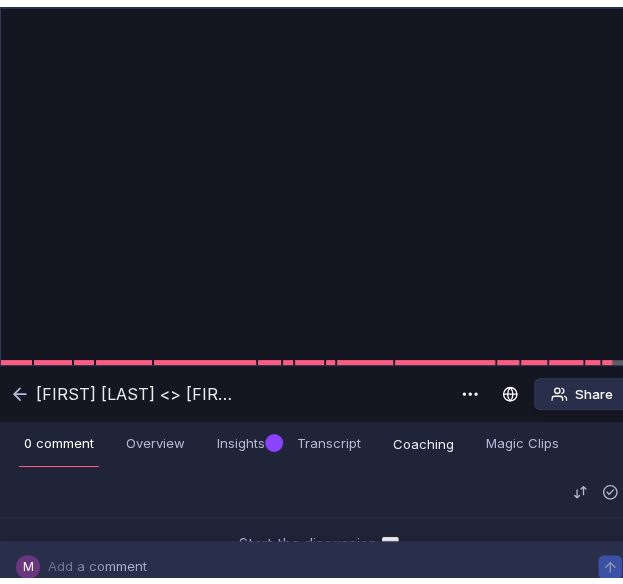click at bounding box center [319, 179] 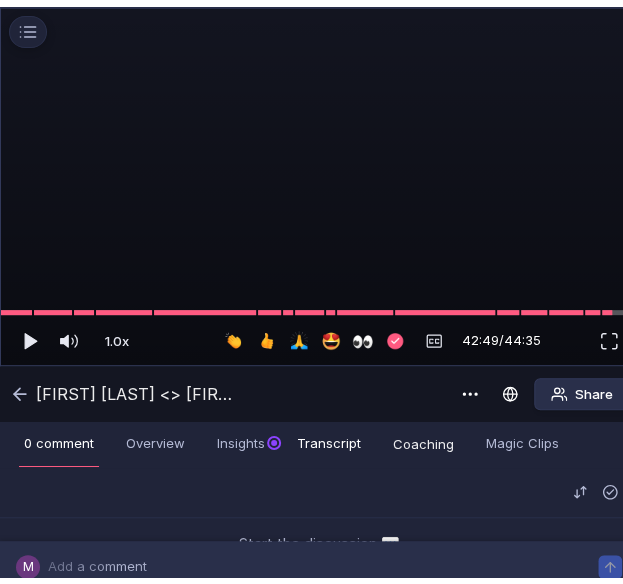 click on "Transcript" at bounding box center (329, 436) 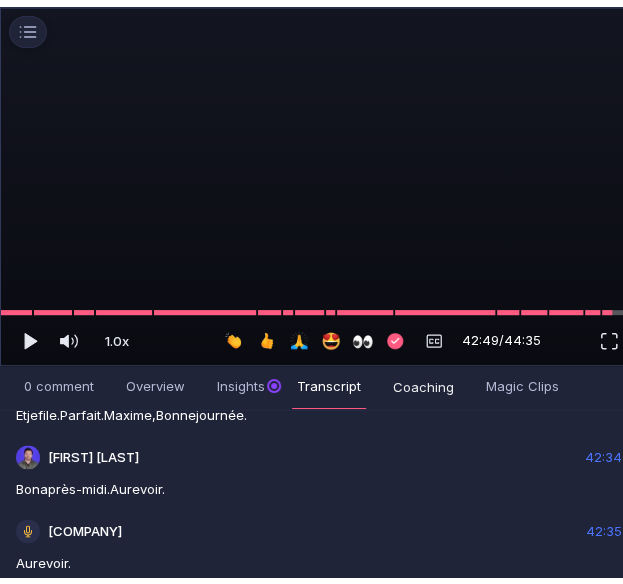 scroll, scrollTop: 19046, scrollLeft: 0, axis: vertical 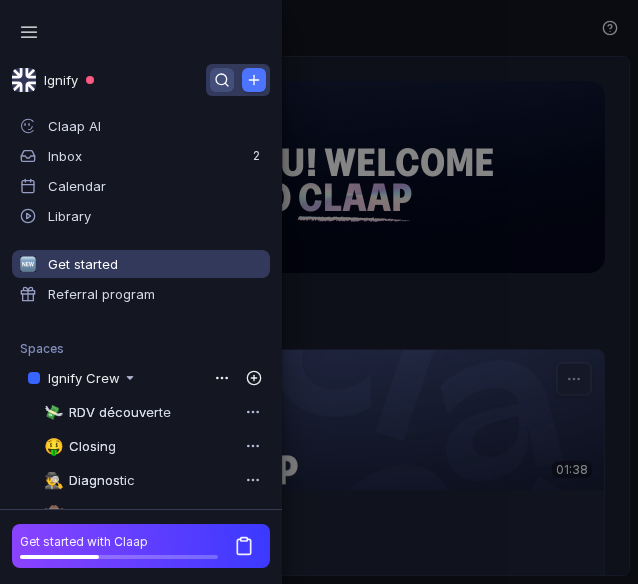 click at bounding box center [221, 79] 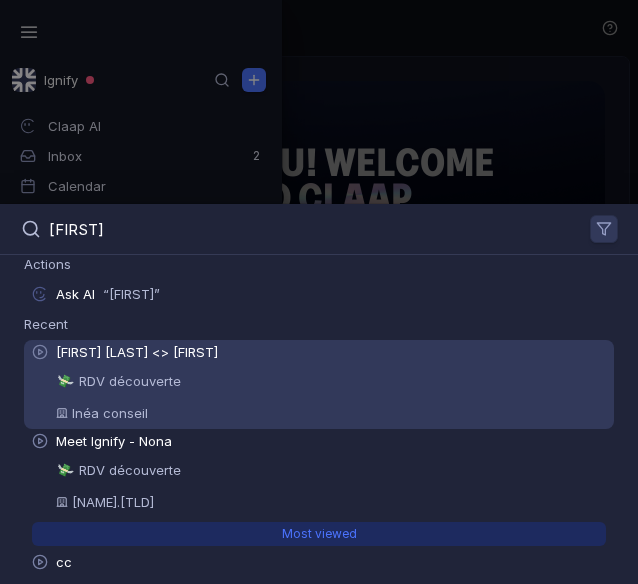 scroll, scrollTop: 0, scrollLeft: 0, axis: both 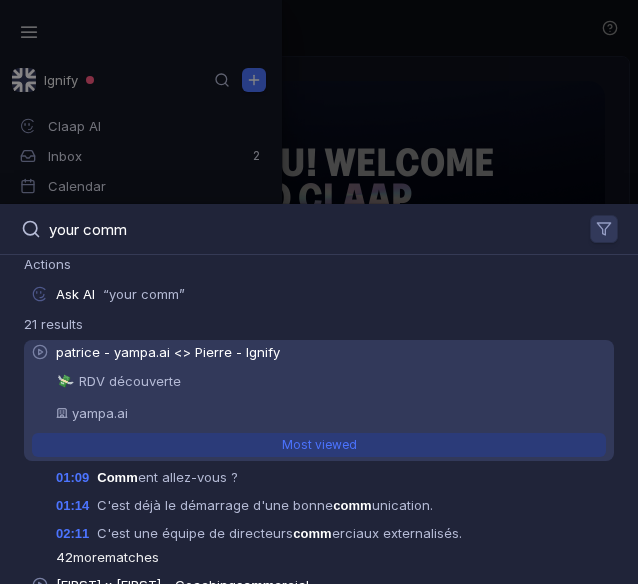 type on "your comm" 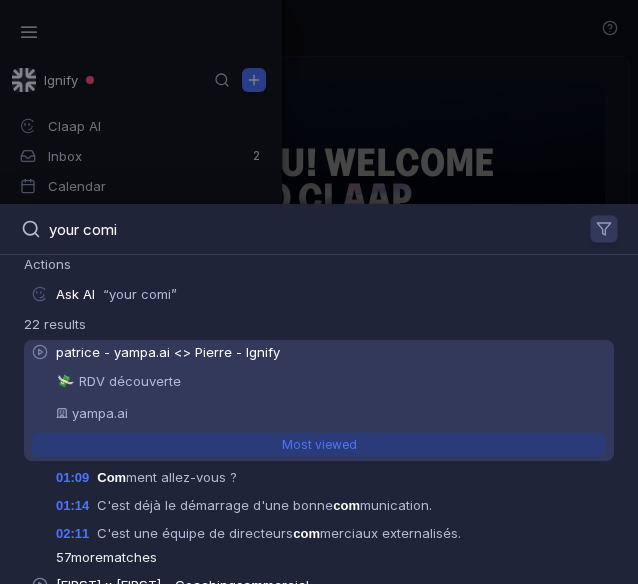 scroll, scrollTop: 0, scrollLeft: 0, axis: both 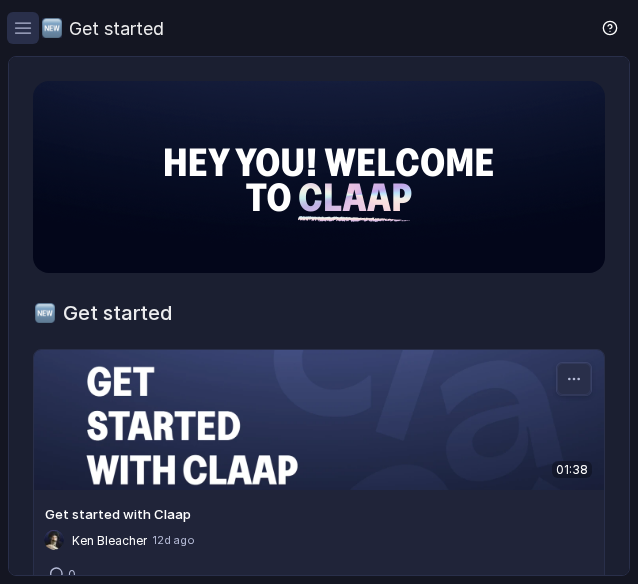 click at bounding box center (23, 28) 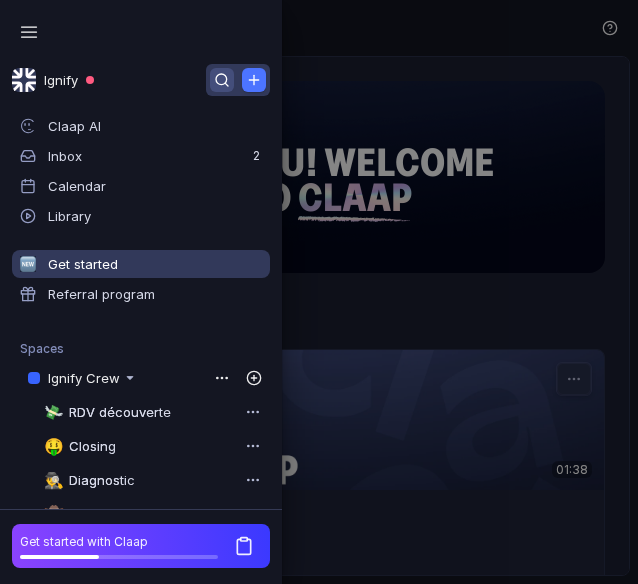 click at bounding box center (222, 80) 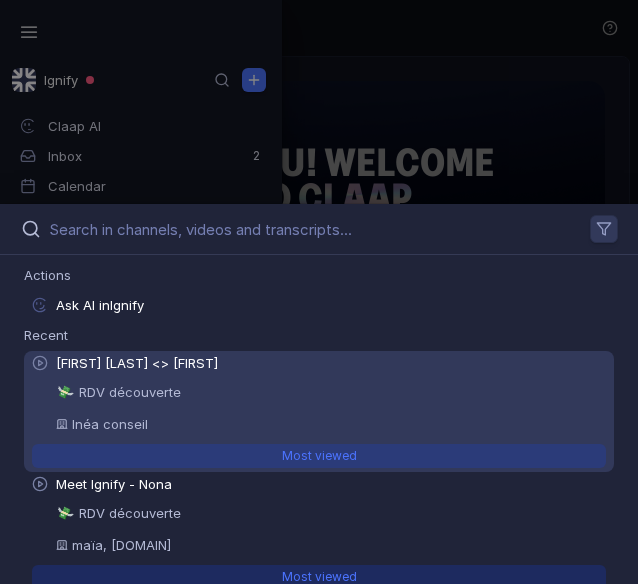 click on "Actions Ask AI in Ignify Recent [FIRST] [LAST] <> [FIRST] 💸 RDV découverte Inéa conseil Most viewed Most viewed Meet Ignify - Nona 💸 RDV découverte maïa, [DOMAIN] Most viewed Most viewed cc ☎️ Call SDR cc ☎️ Call SDR [FIRST] [LAST] <> [FIRST] 💸 RDV découverte Railwai 💸 RDV découverte [FIRST] - STORE & SUPPLY <> [FIRST] - Ignify 💸 RDV découverte STORE & SUPPLY Most viewed Most viewed [FIRST] [LAST] <> [FIRST] 💸 RDV découverte [LAST] Most viewed Most viewed [FIRST] - <> [FIRST] - Ignify 💸 RDV découverte Ficha Most viewed Most viewed [FIRST] [LAST] <> [FIRST] 💸 RDV découverte Bility Most viewed Most viewed" at bounding box center [319, 292] 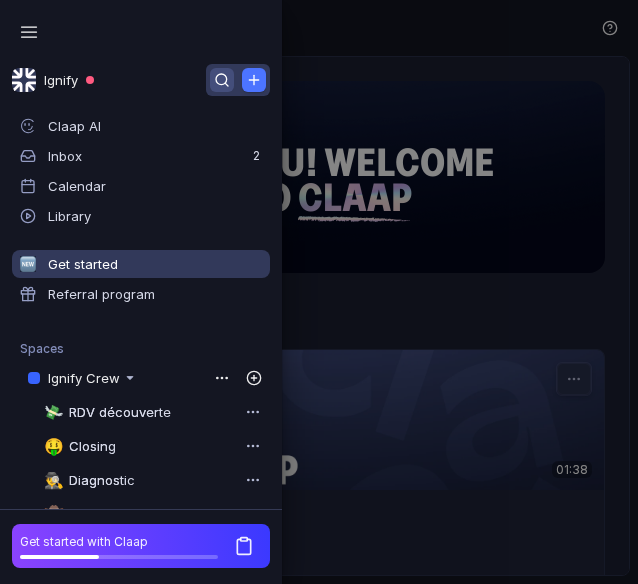 click at bounding box center [222, 80] 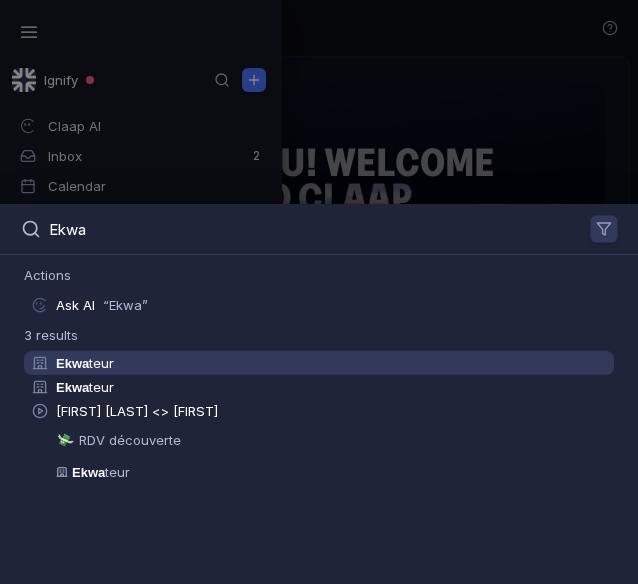 type on "Ekwa" 